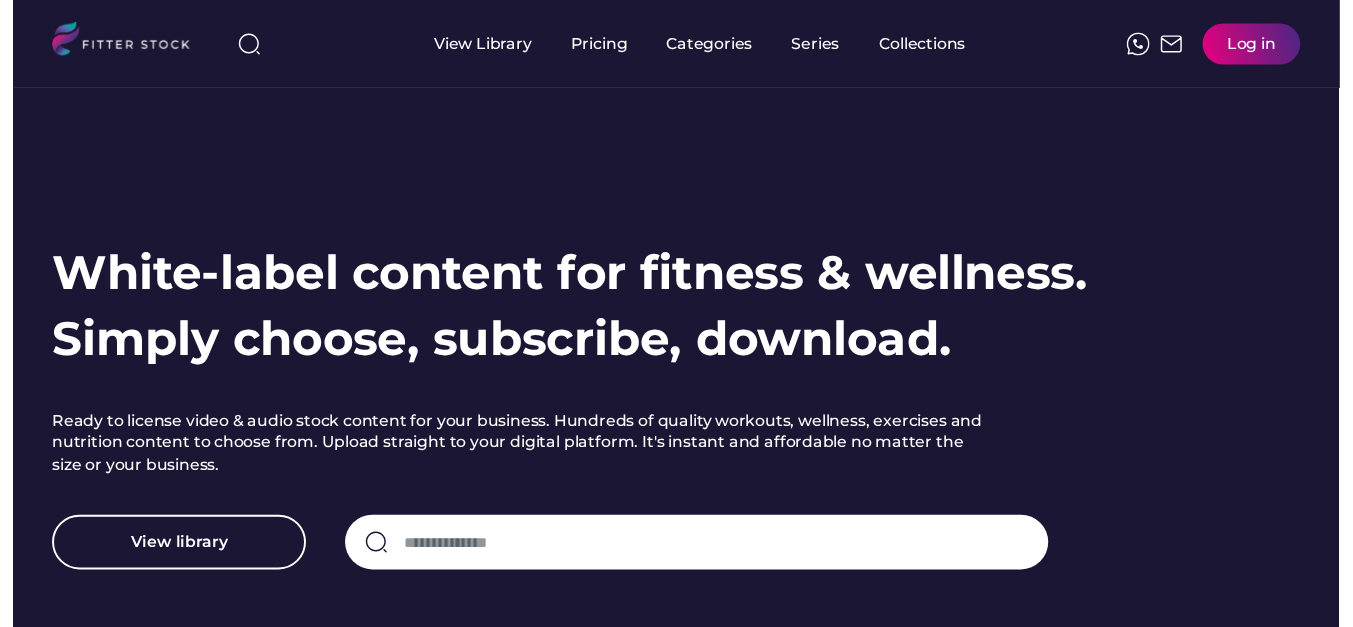 scroll, scrollTop: 0, scrollLeft: 0, axis: both 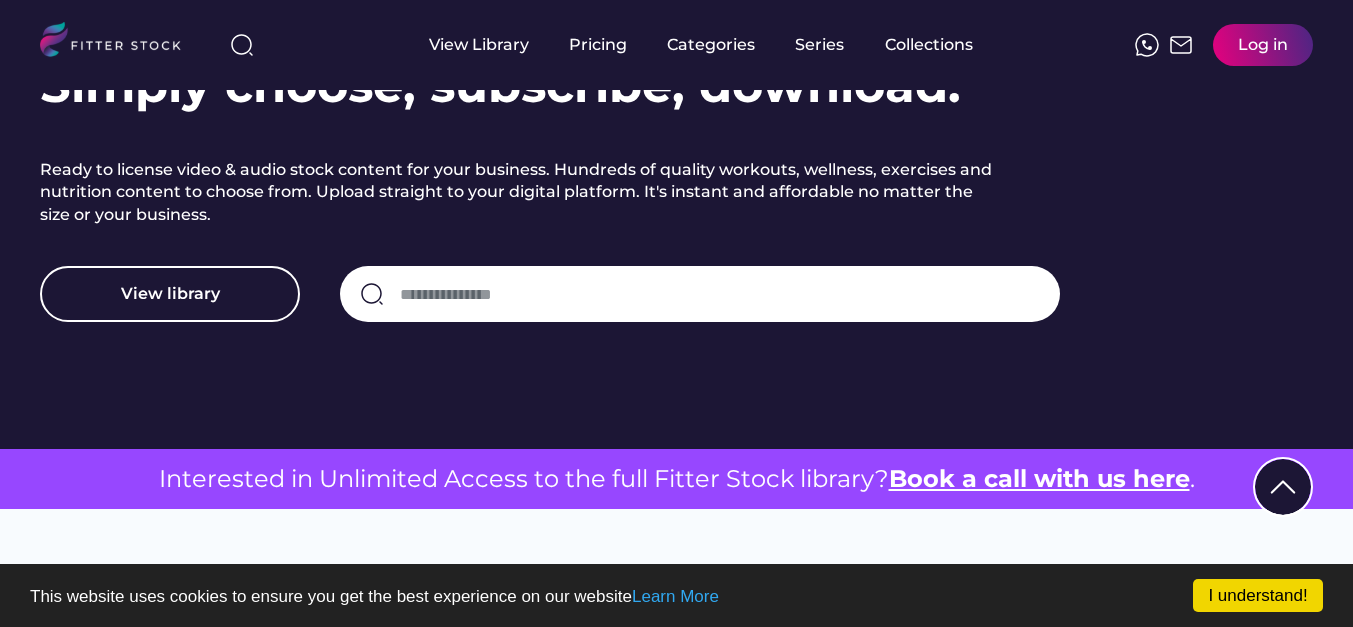 click at bounding box center [720, 294] 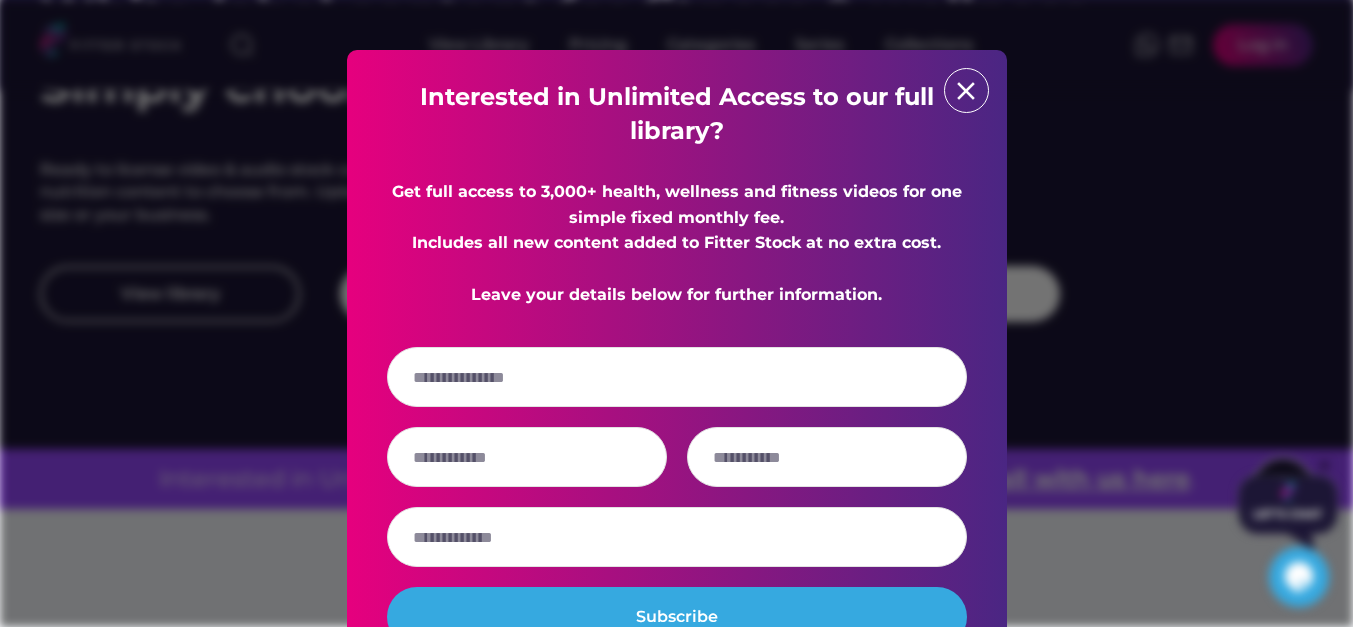 type on "**********" 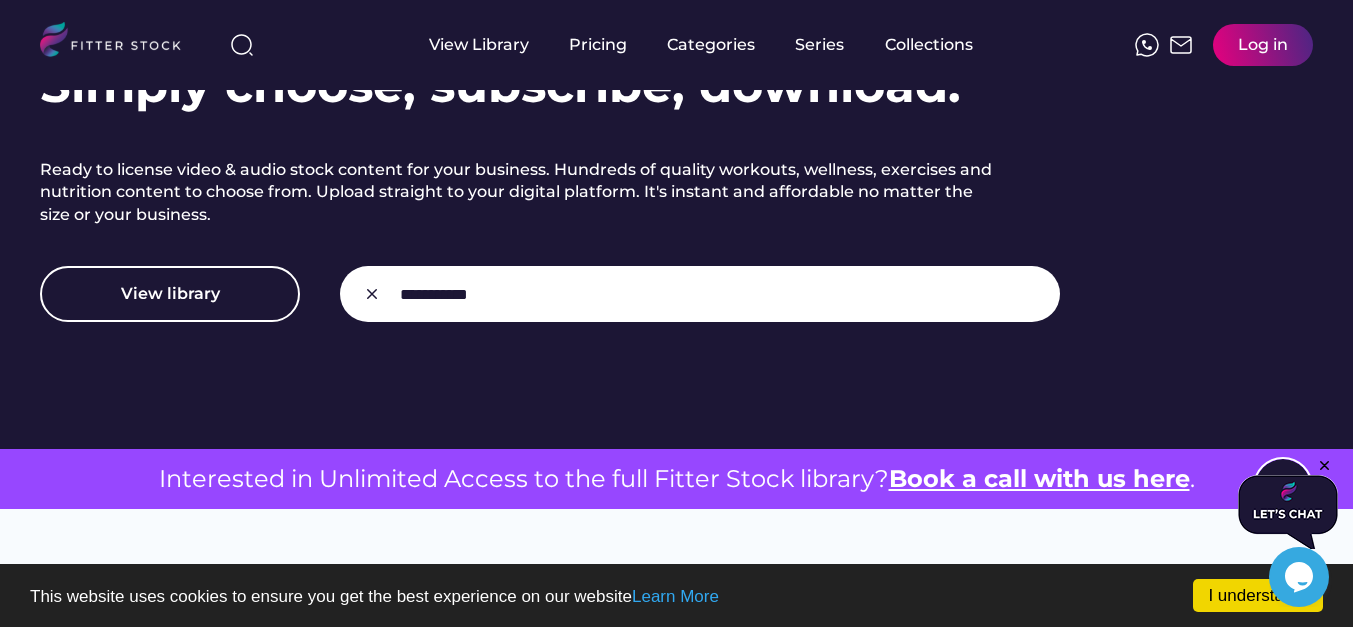 click at bounding box center (720, 294) 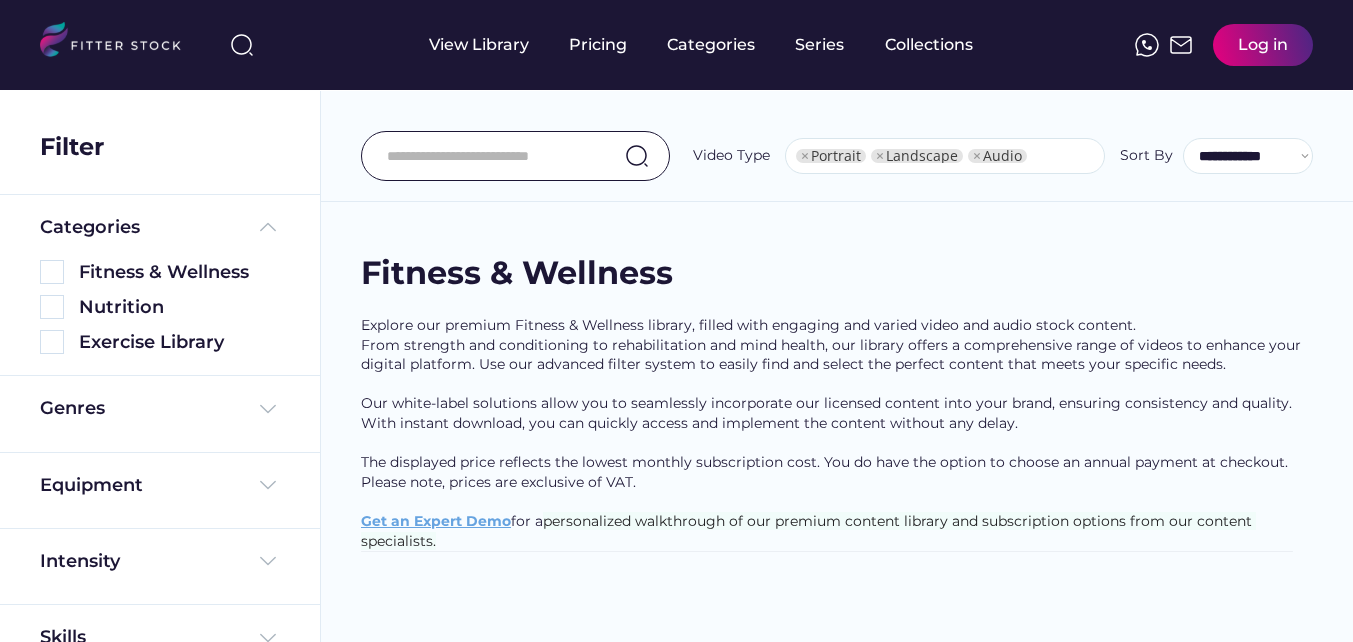 select on "**********" 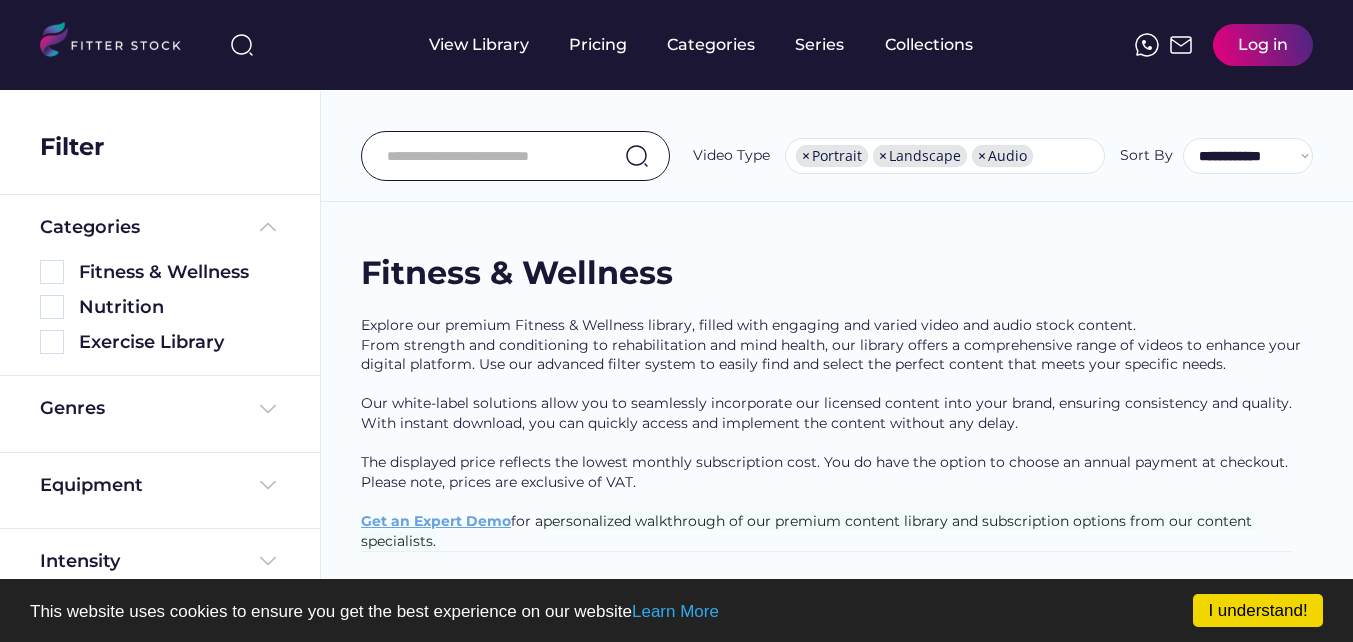 click on "Exercise Library" at bounding box center (160, 337) 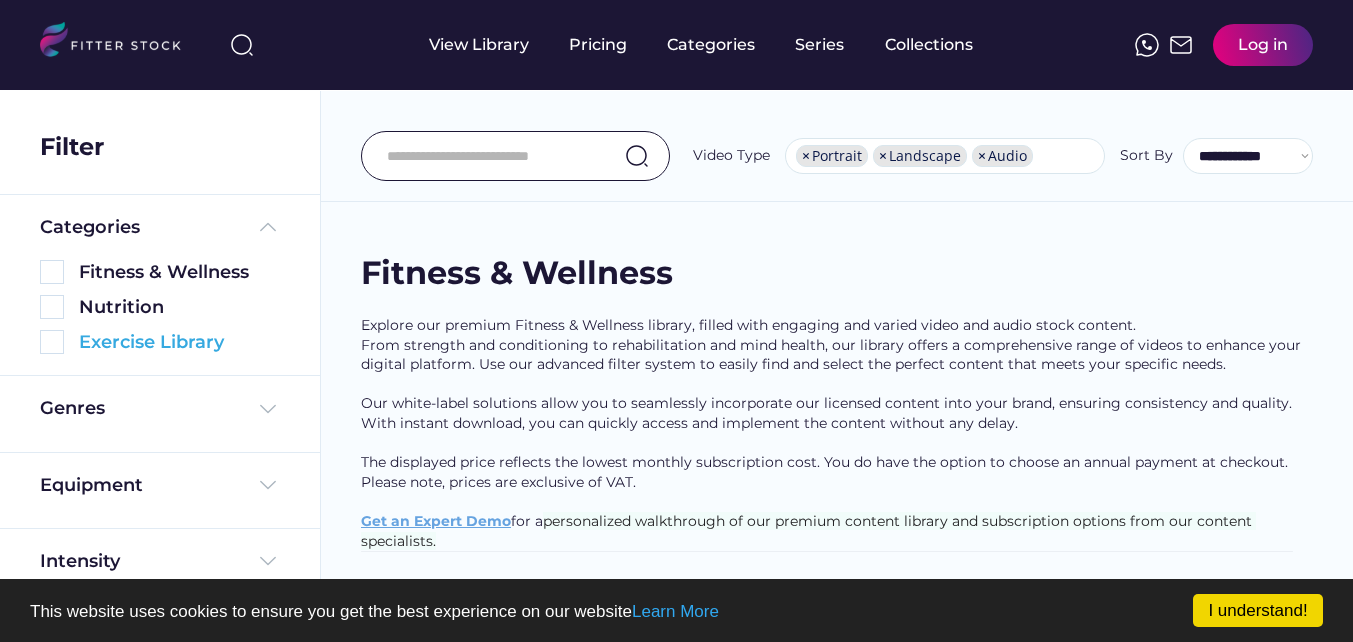 click at bounding box center (52, 342) 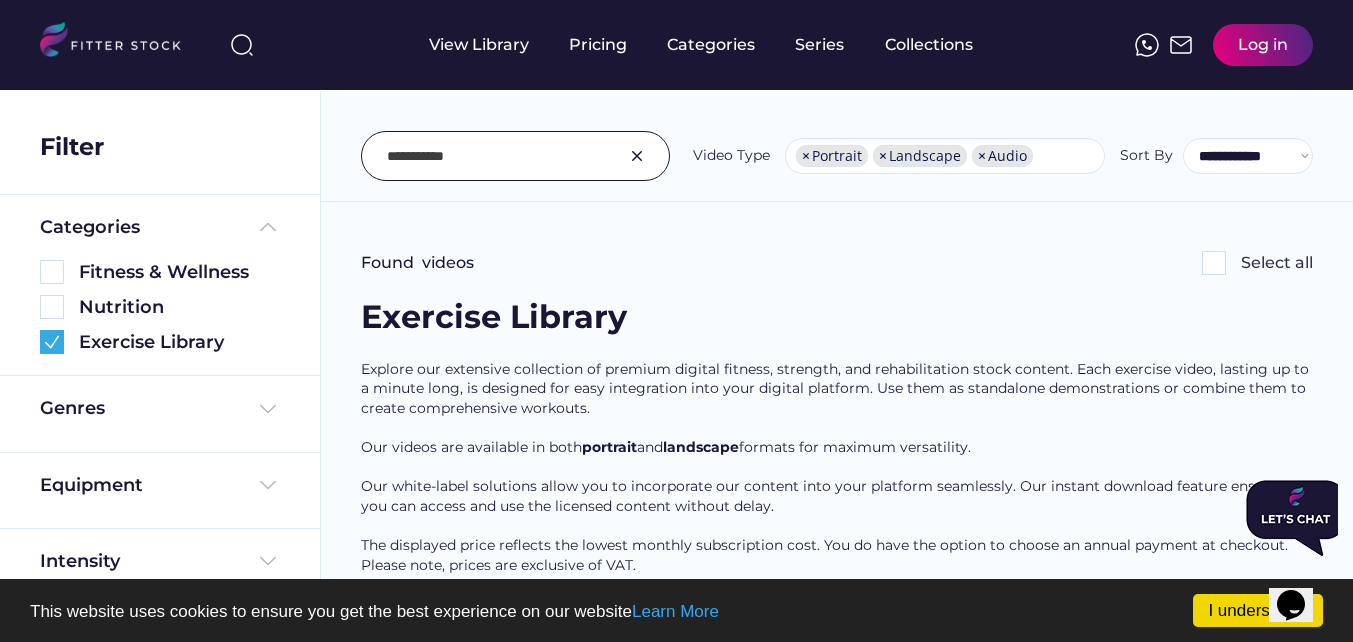 scroll, scrollTop: 0, scrollLeft: 0, axis: both 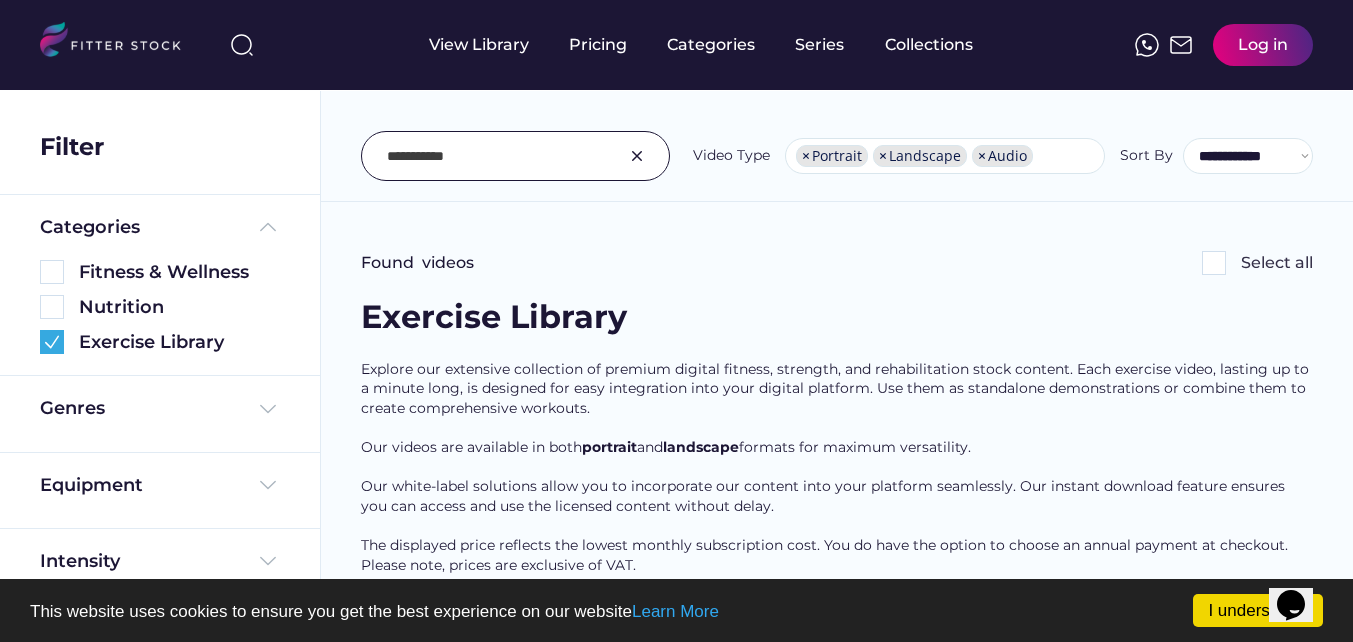 click at bounding box center [1214, 263] 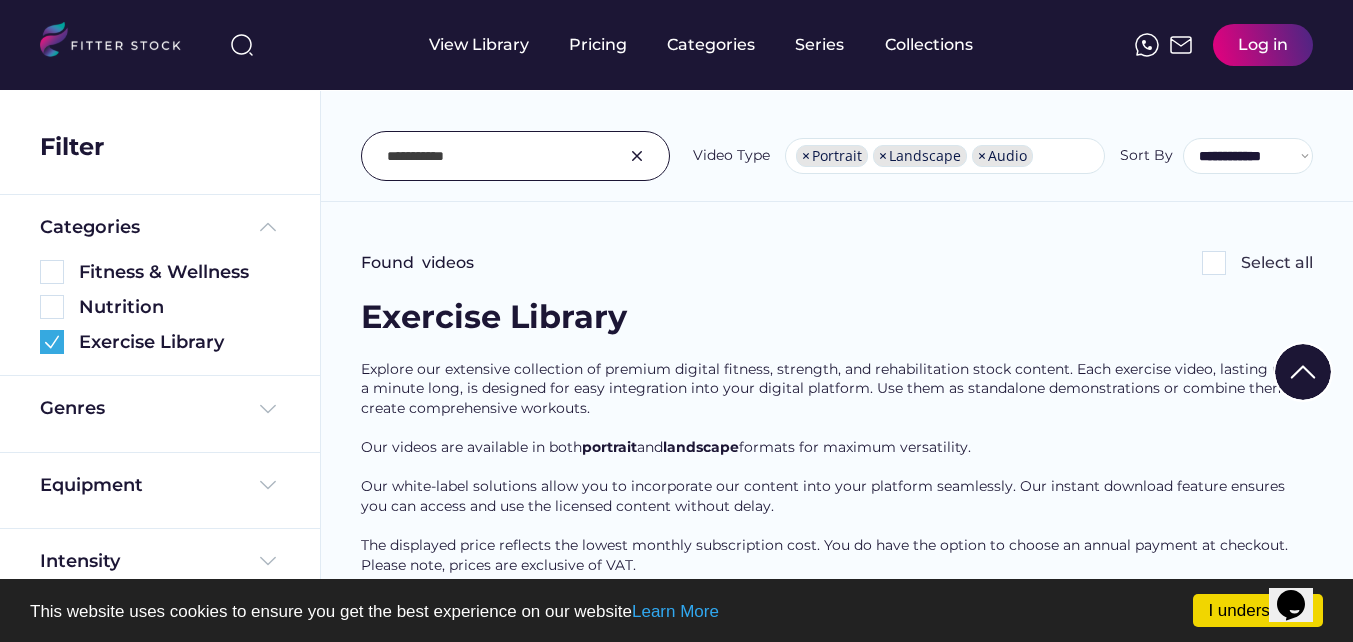 scroll, scrollTop: 579, scrollLeft: 0, axis: vertical 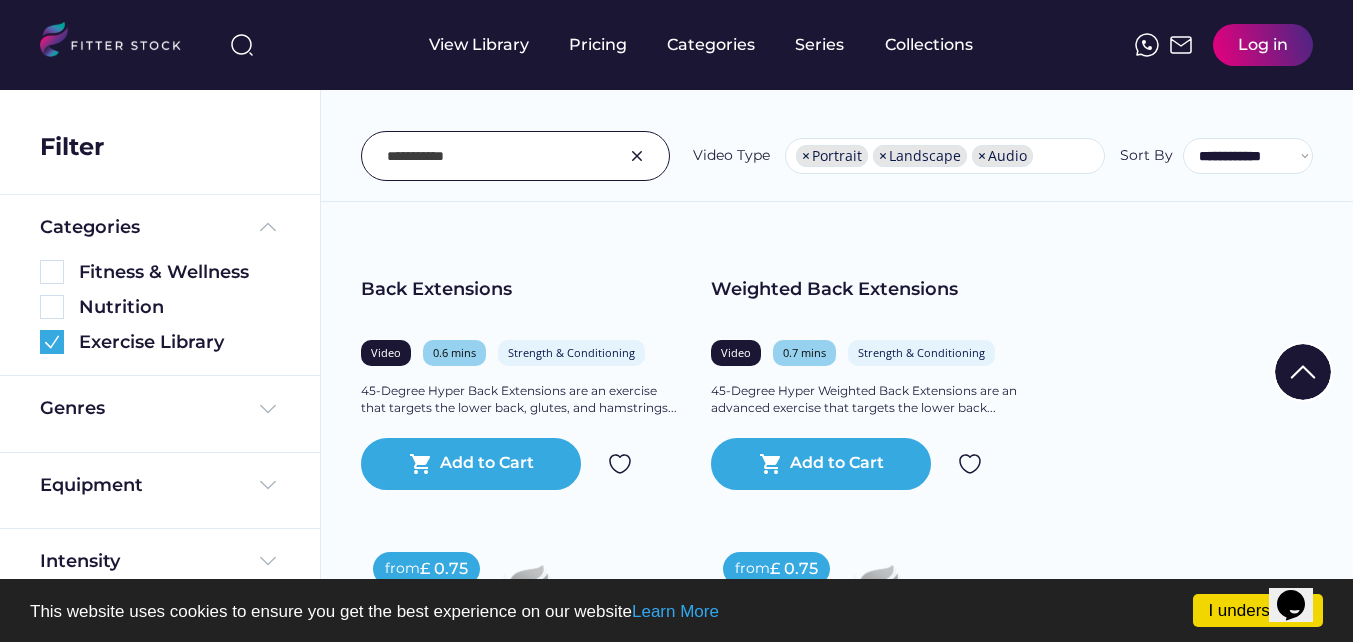 click on "Video" at bounding box center (386, 352) 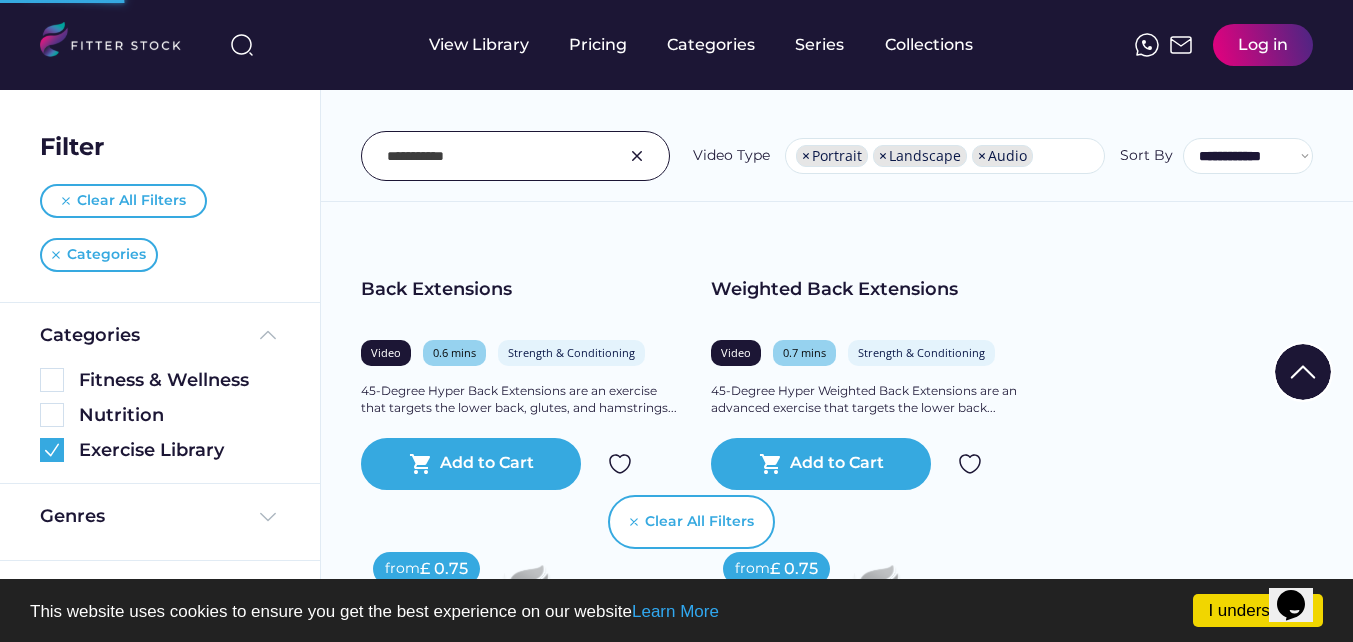 scroll, scrollTop: 1219, scrollLeft: 0, axis: vertical 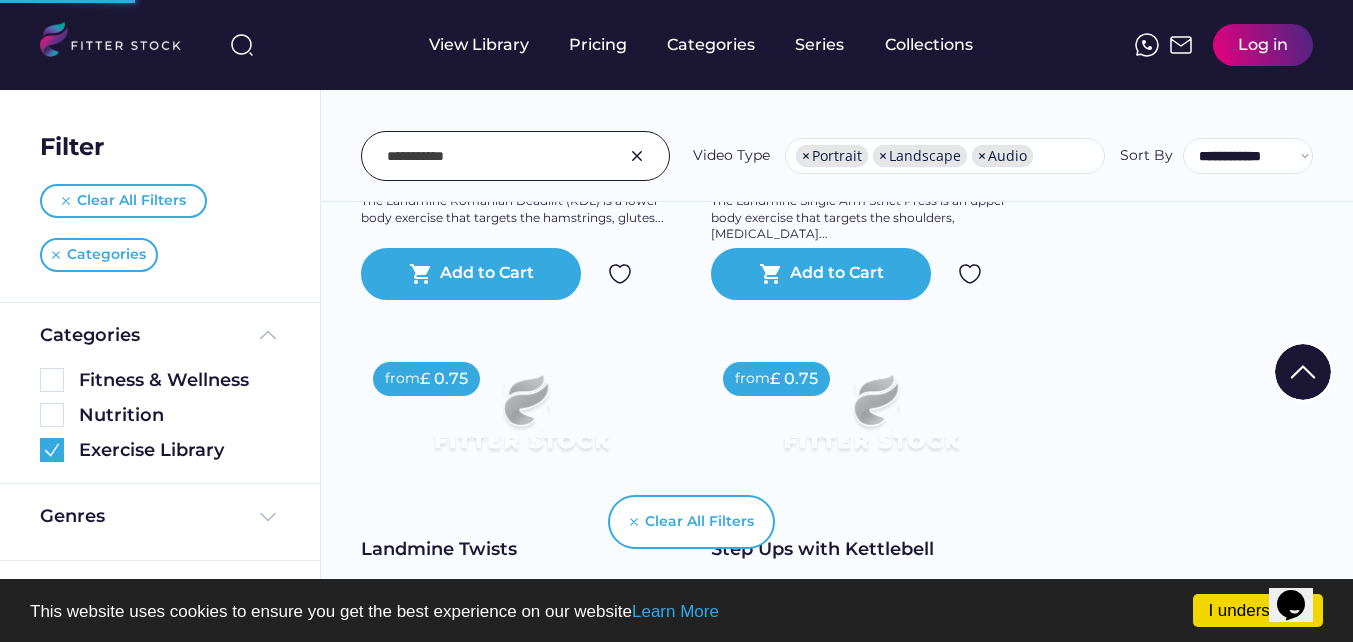 click on "from  £ 0.75 Back Extensions Video 0.6 mins Strength & Conditioning Lower Body 45-Degree Hyper Back Extensions are an exercise that targets the lower back, glutes, and hamstrings...
shopping_cart
Add to Cart from  £ 0.75 Weighted Back Extensions Video 0.7 mins Strength & Conditioning Lower Body 45-Degree Hyper Weighted Back Extensions are an advanced exercise that targets the lower back...
shopping_cart
Add to Cart from  £ 0.75 Landmine RDL Video 1.1 mins Strength & Conditioning Lower Body The Landmine Romanian Deadlift (RDL) is a lower body exercise that targets the hamstrings, glutes...
shopping_cart
Add to Cart from  £ 0.75 Landmine SA Strict Press Video 0.9 mins Strength & Conditioning Upper Body The Landmine Single Arm Strict Press is an upper body exercise that targets the shoulders, triceps...
shopping_cart
Add to Cart from  £ 0.75 Landmine Twists Video 1.0 mins Strength & Conditioning Core
from" at bounding box center (842, 1900) 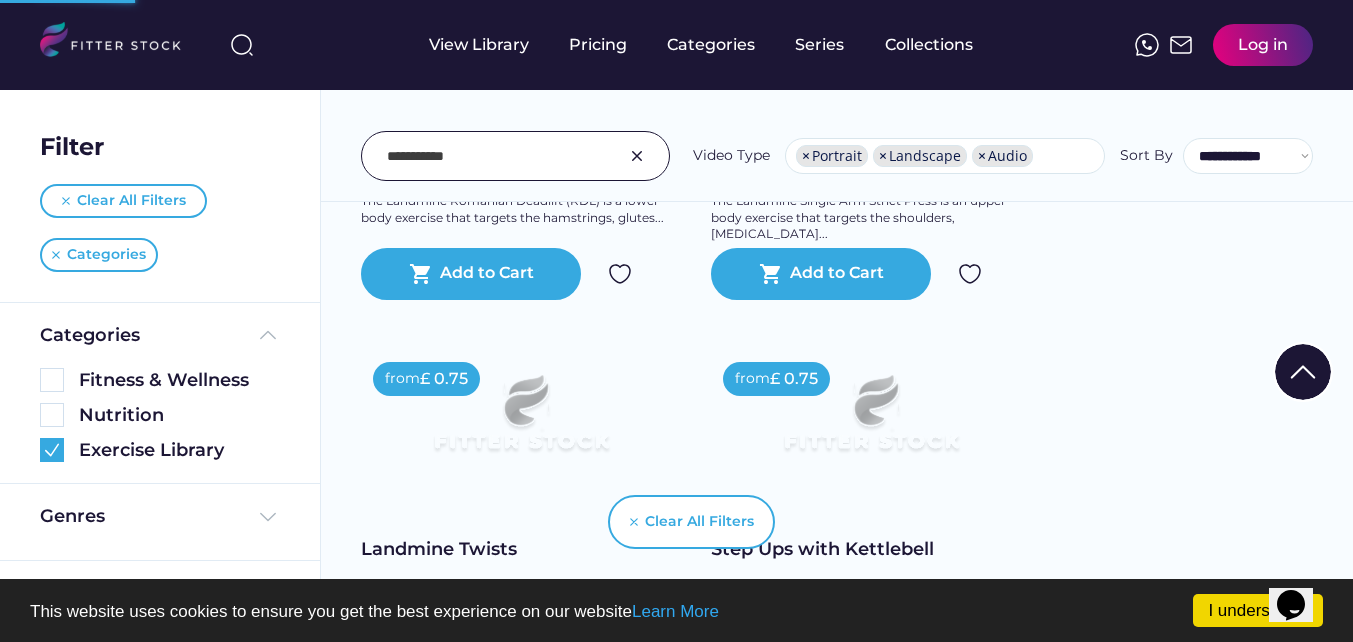 scroll, scrollTop: 1895, scrollLeft: 0, axis: vertical 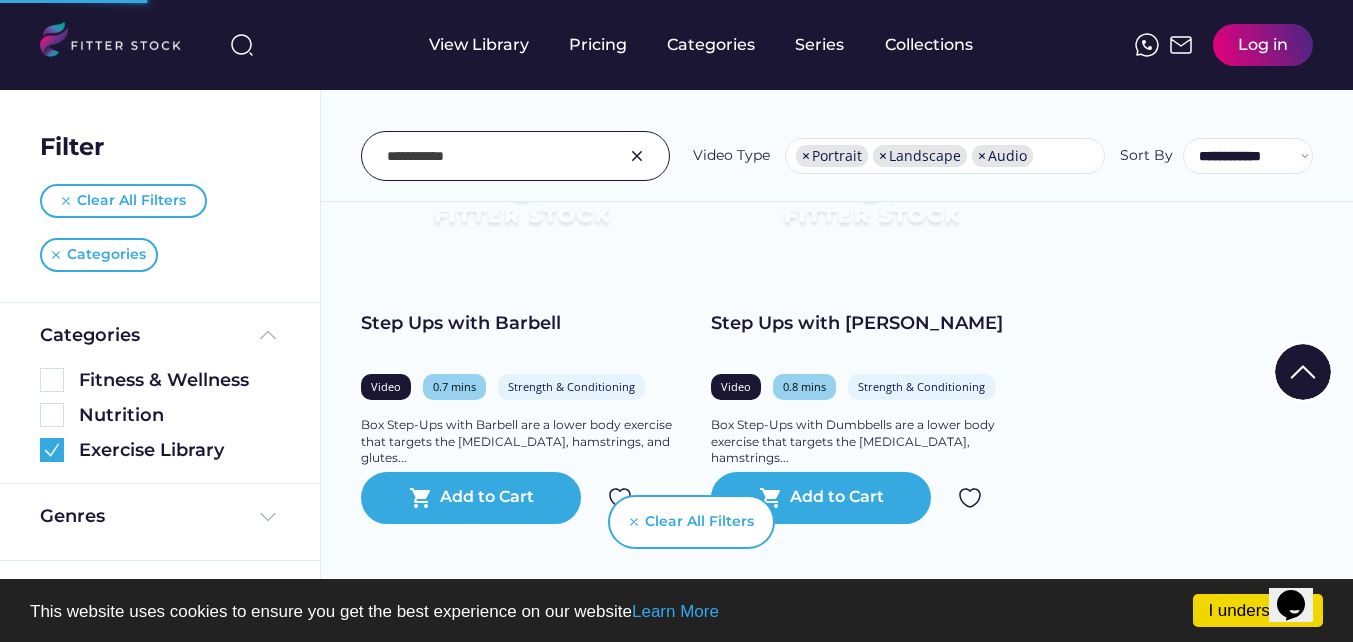 click at bounding box center (498, 156) 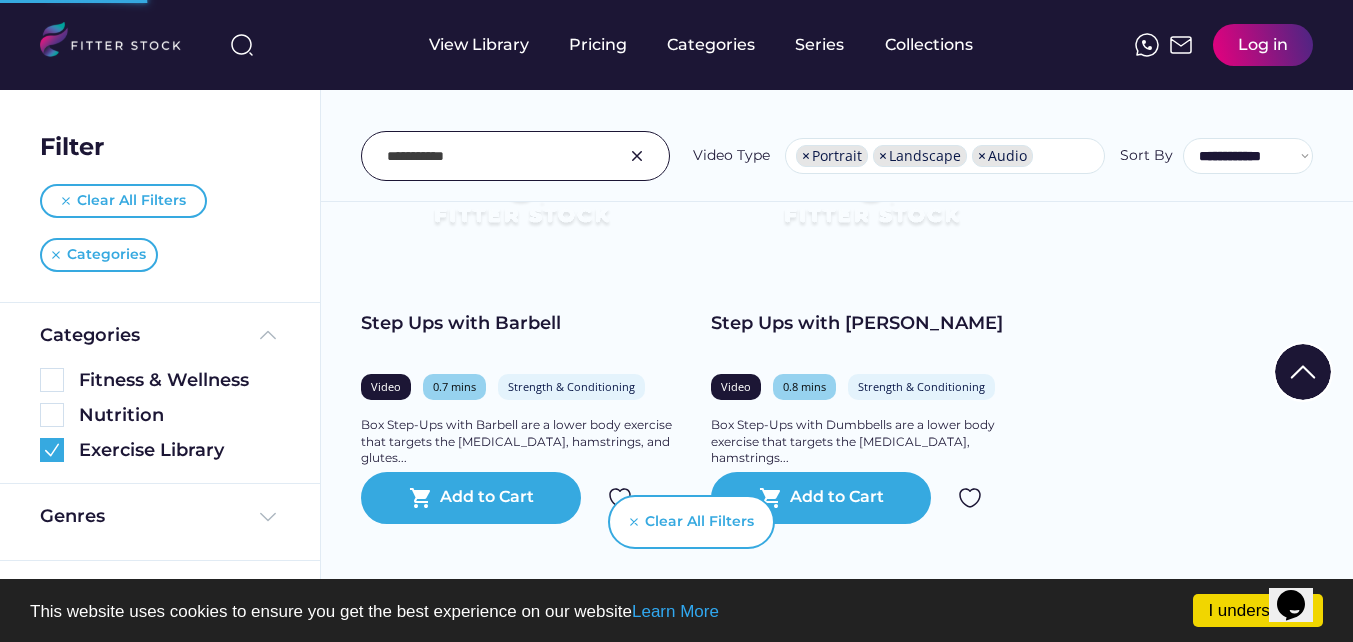 click at bounding box center [498, 156] 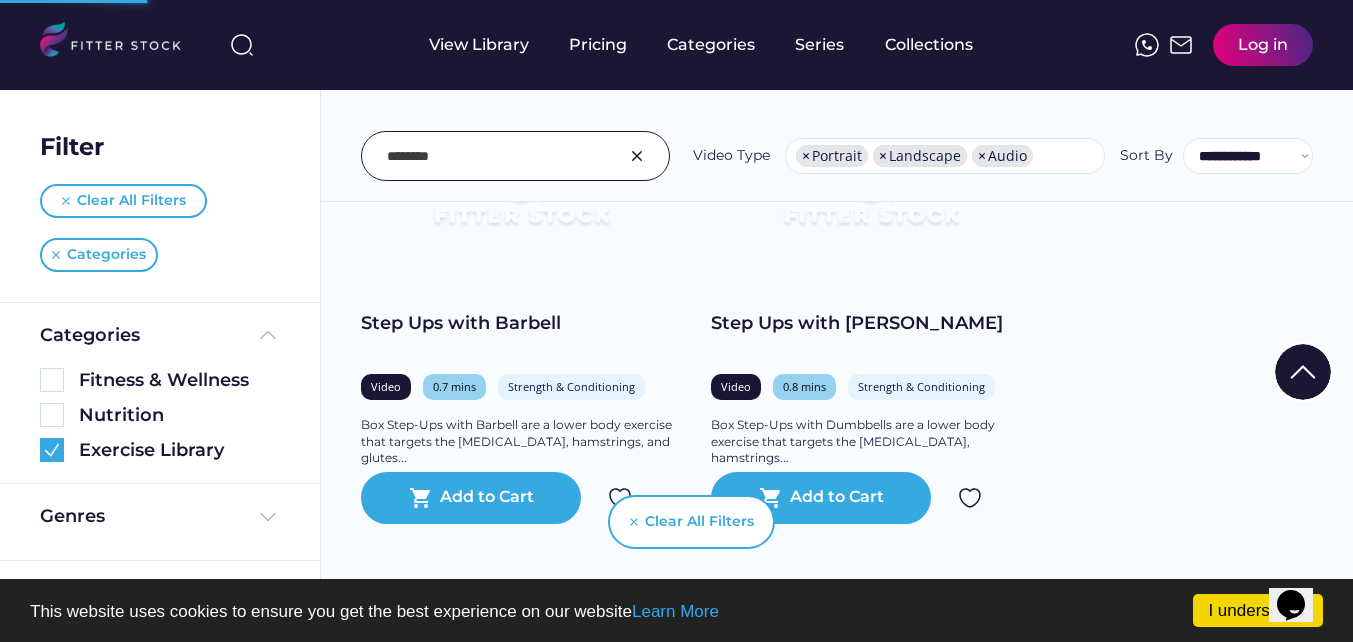 click at bounding box center [498, 156] 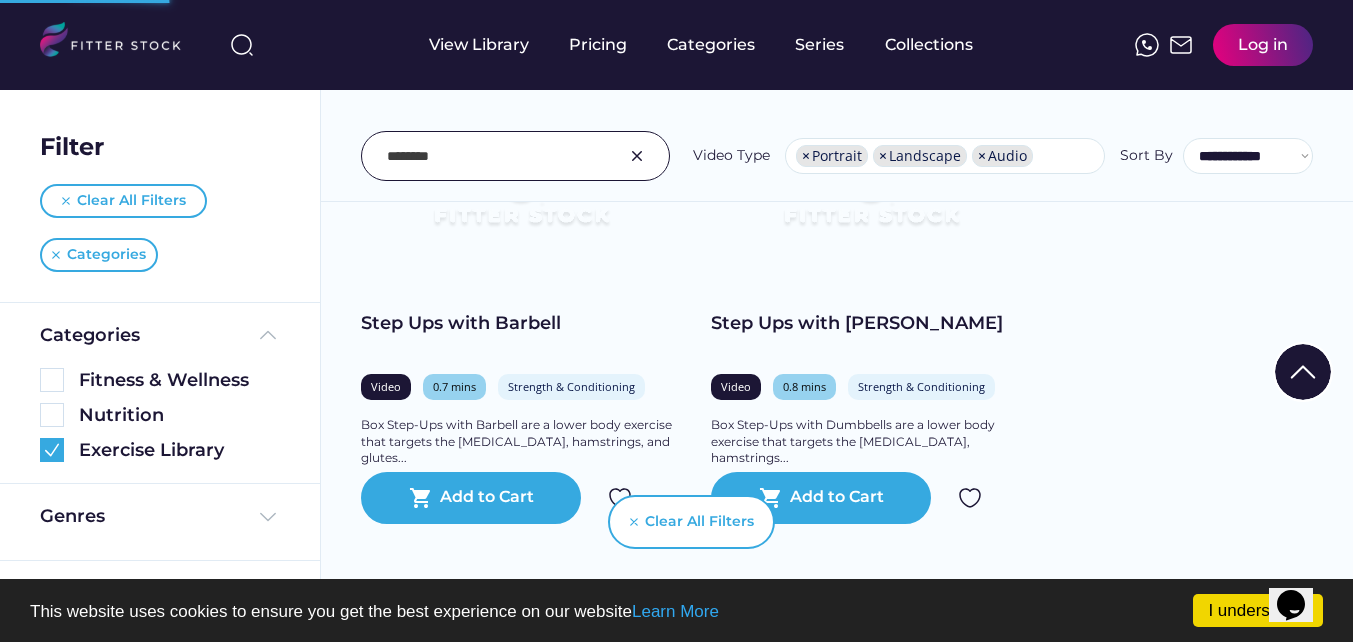 scroll, scrollTop: 3979, scrollLeft: 0, axis: vertical 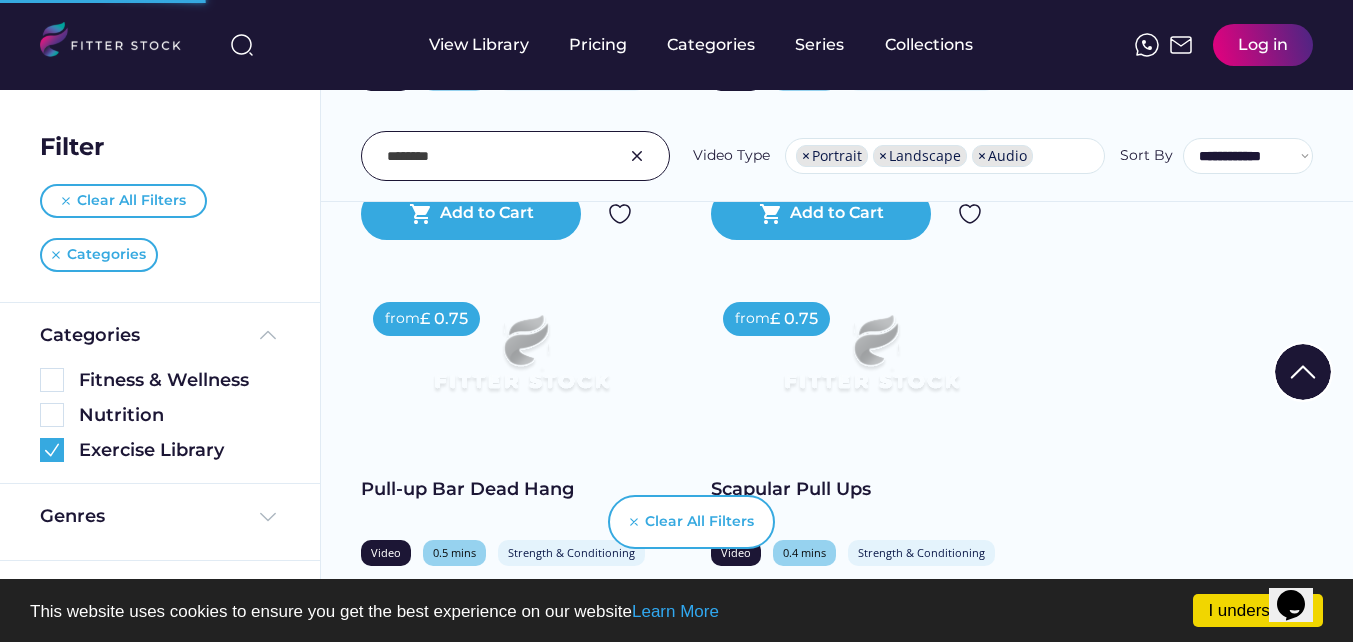 click at bounding box center (498, 156) 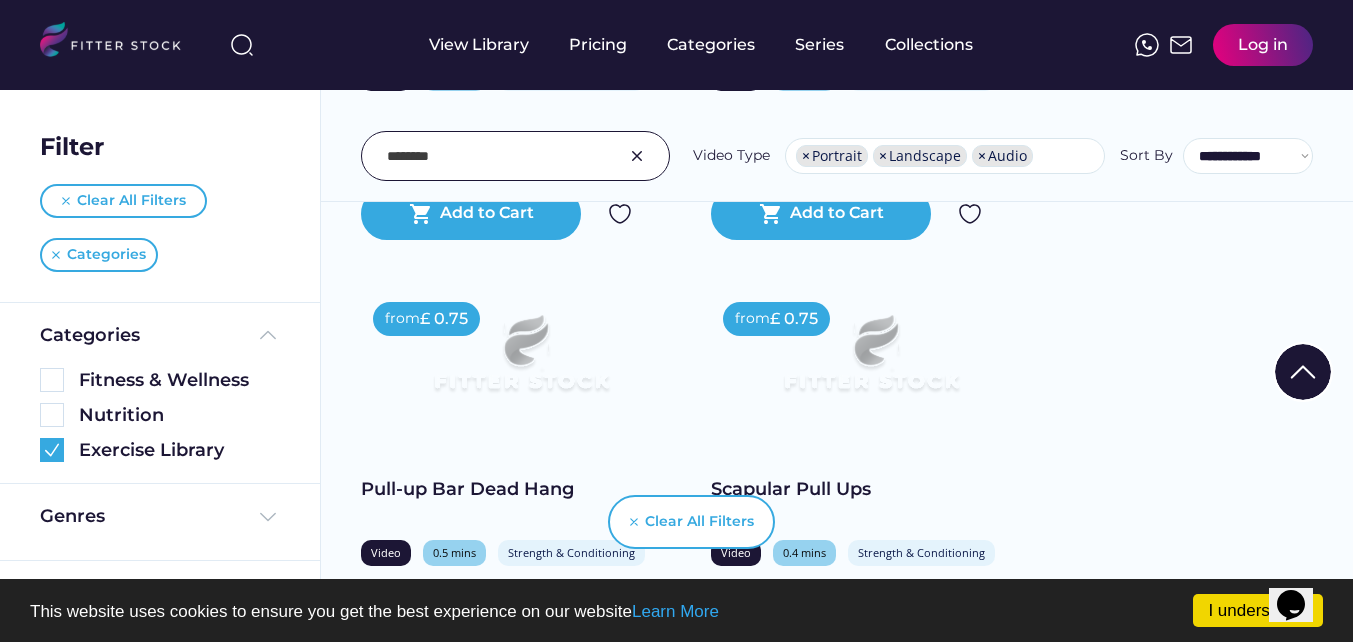 click at bounding box center (498, 156) 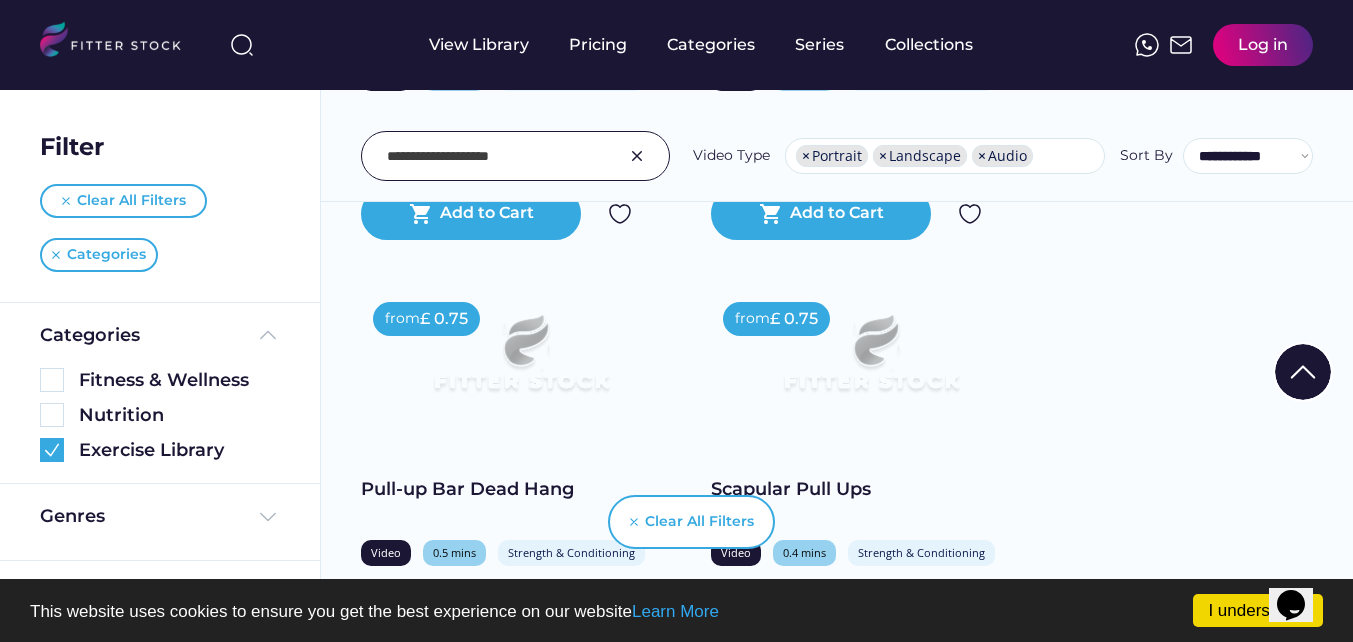 type on "**********" 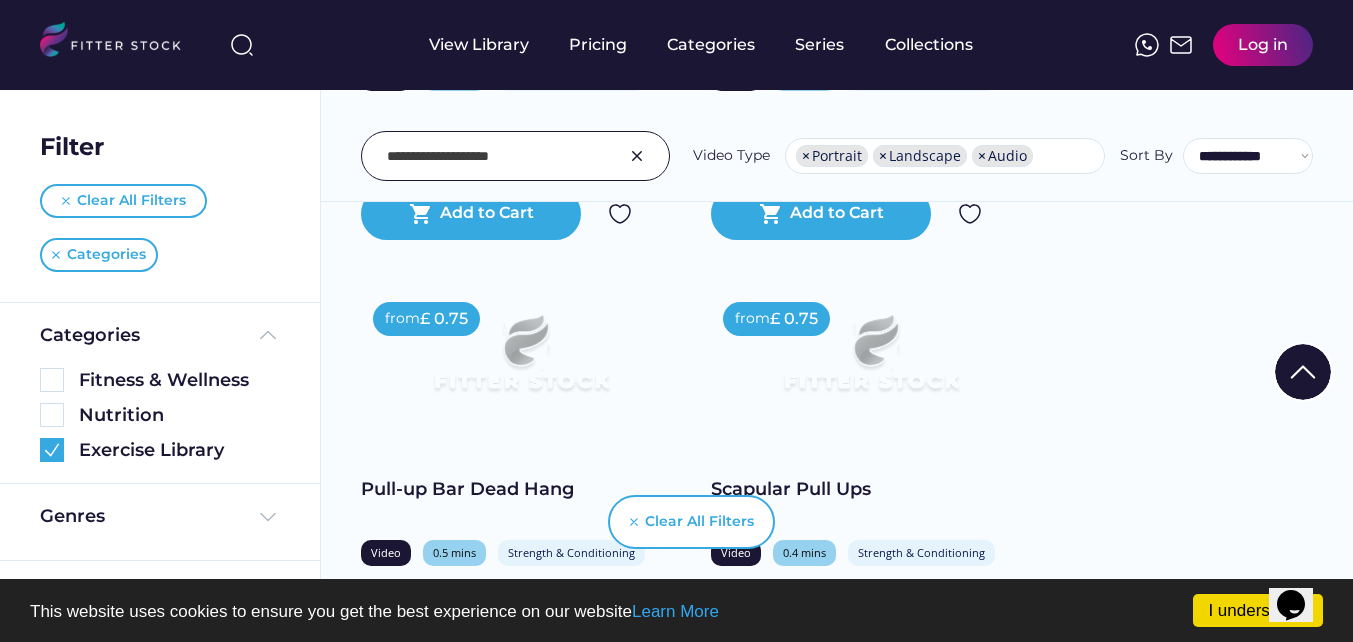 scroll, scrollTop: 4237, scrollLeft: 0, axis: vertical 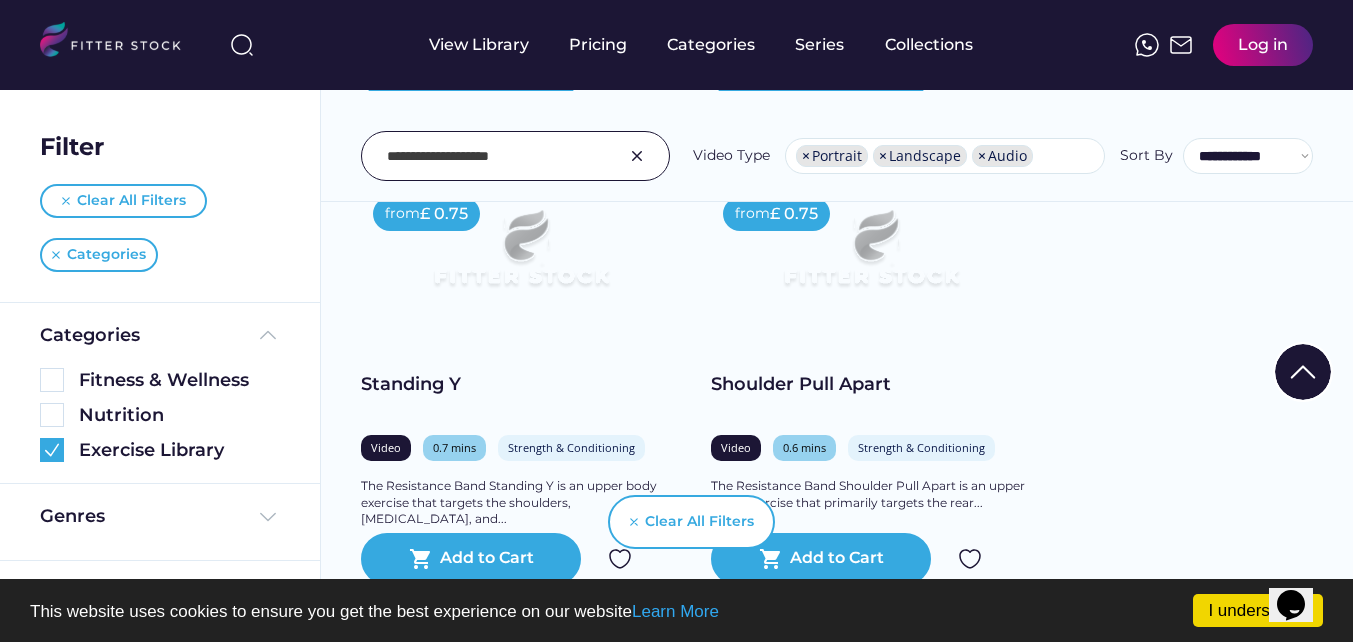 drag, startPoint x: 503, startPoint y: 306, endPoint x: 329, endPoint y: 273, distance: 177.10167 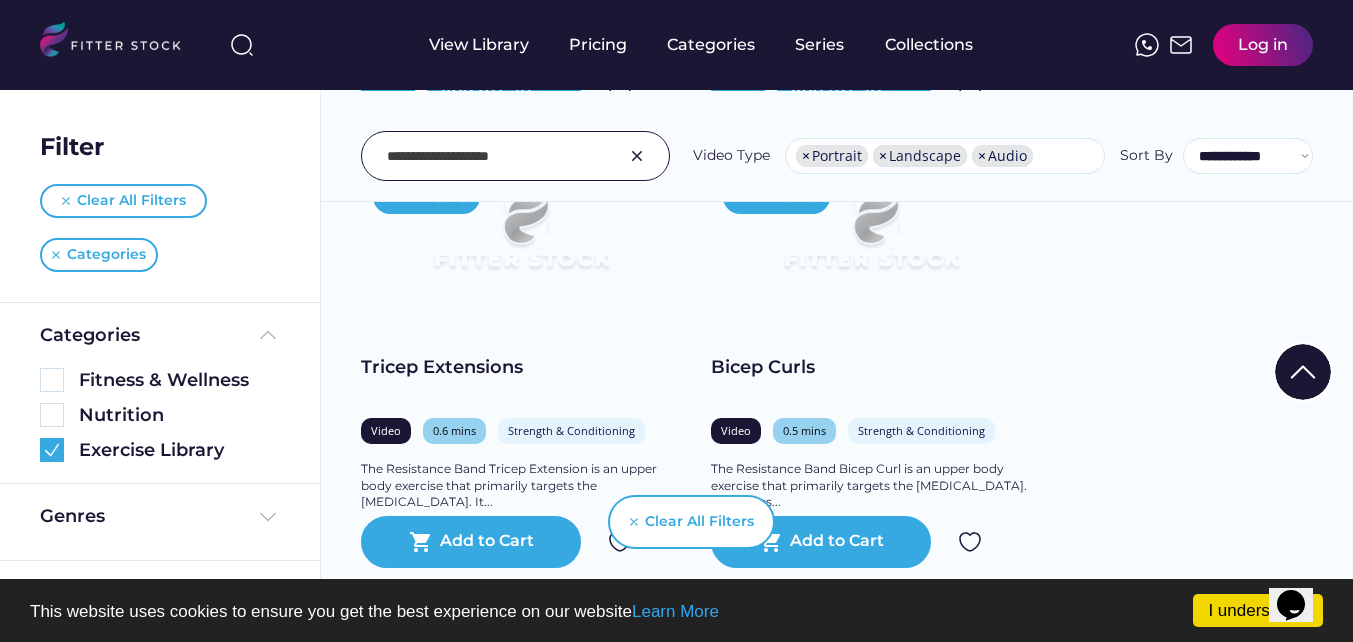 scroll, scrollTop: 6373, scrollLeft: 0, axis: vertical 